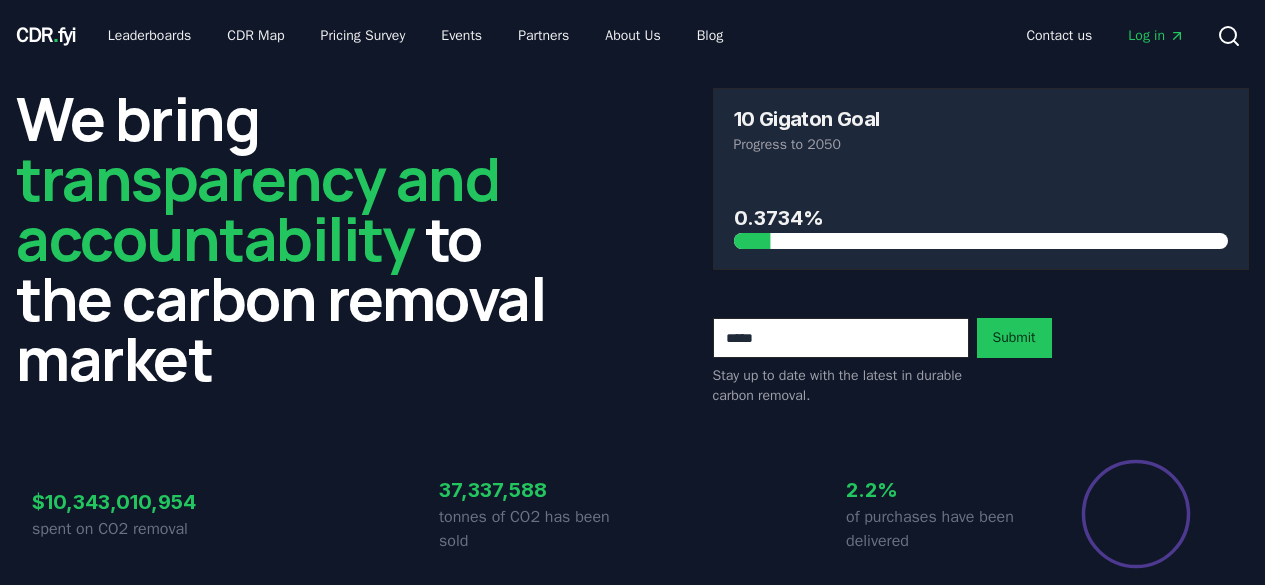 scroll, scrollTop: 0, scrollLeft: 0, axis: both 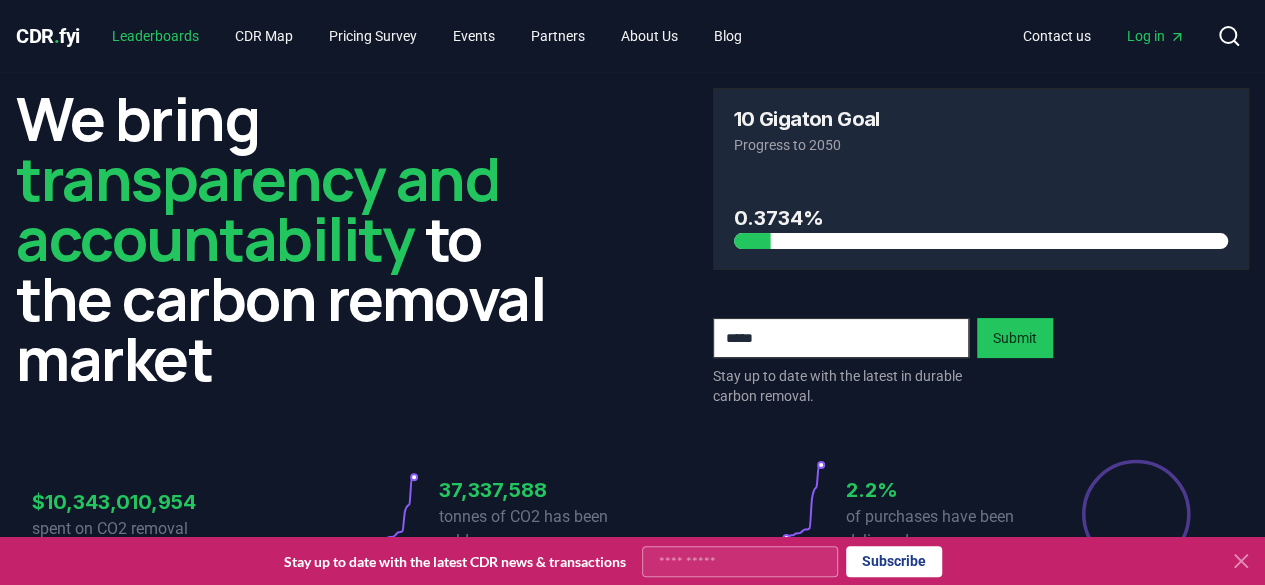 click on "Leaderboards" at bounding box center (155, 36) 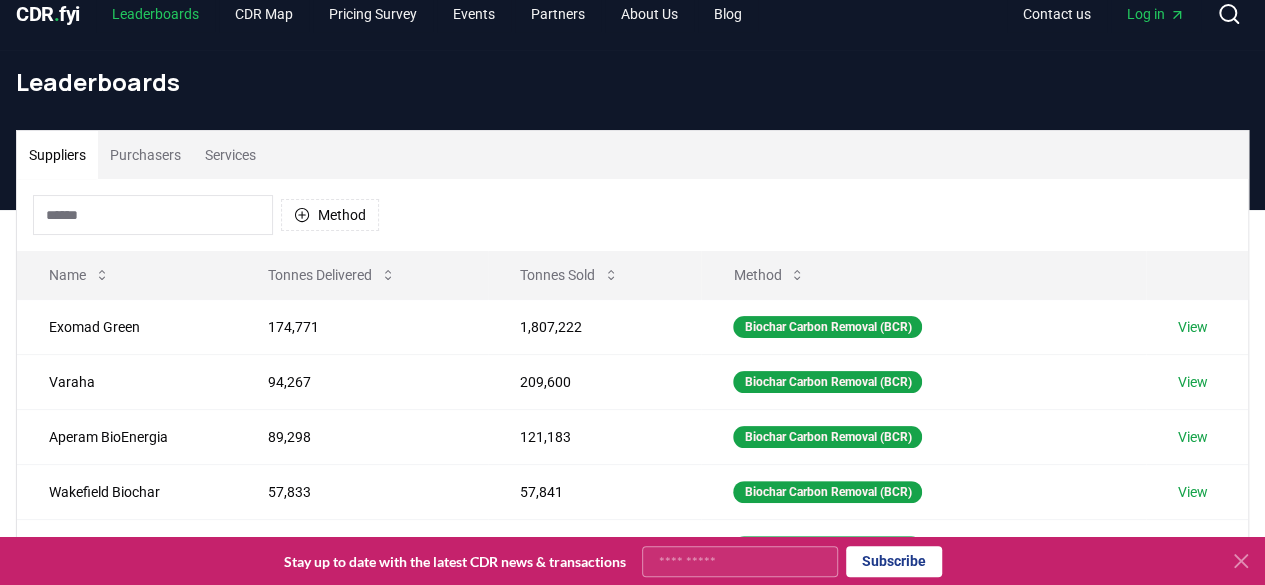 scroll, scrollTop: 0, scrollLeft: 0, axis: both 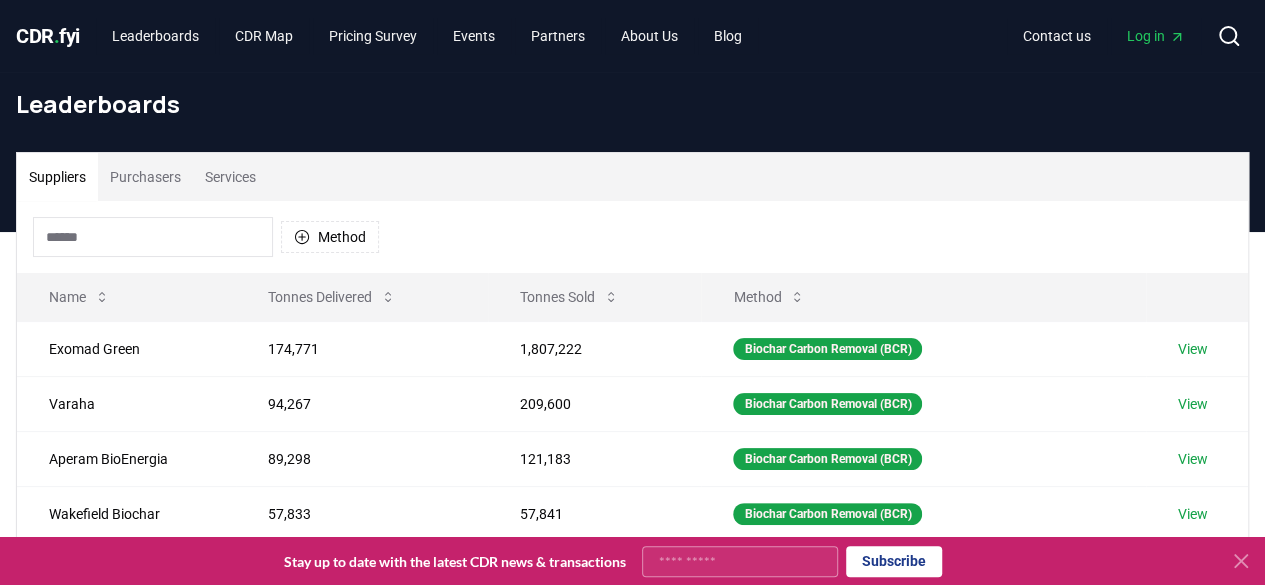 click on "Method" at bounding box center [632, 237] 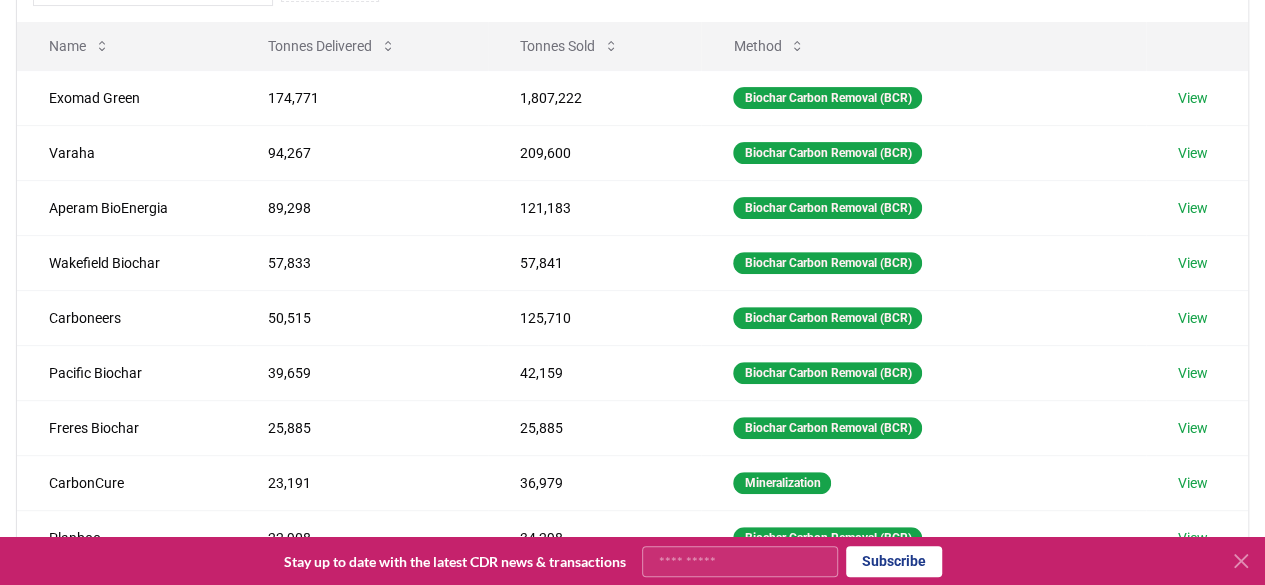 scroll, scrollTop: 252, scrollLeft: 0, axis: vertical 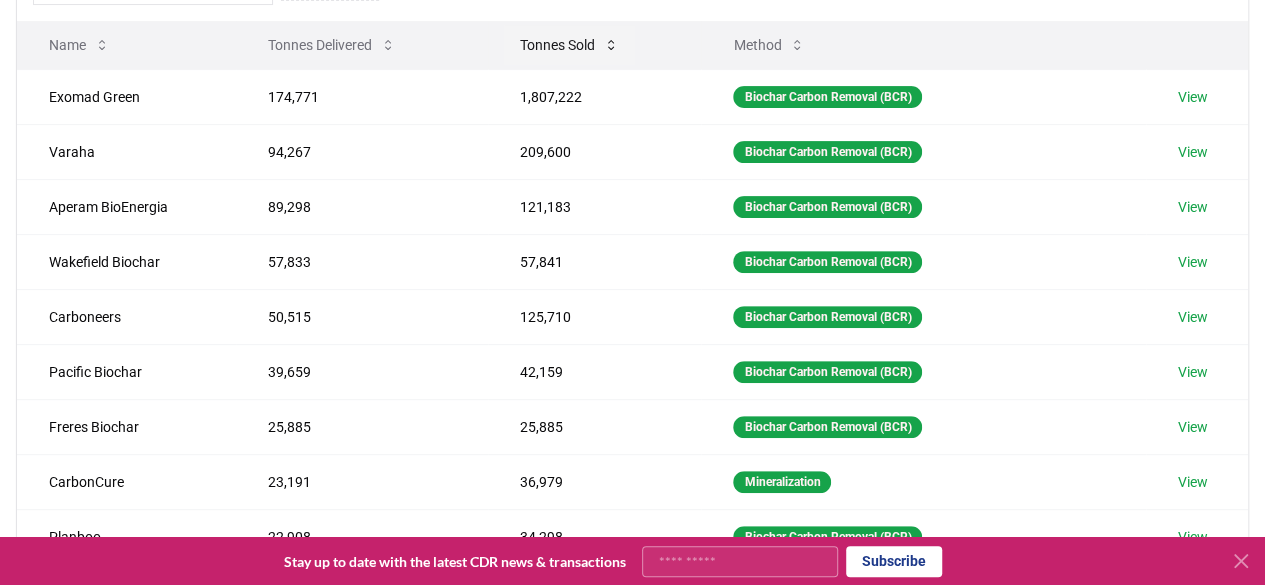 click 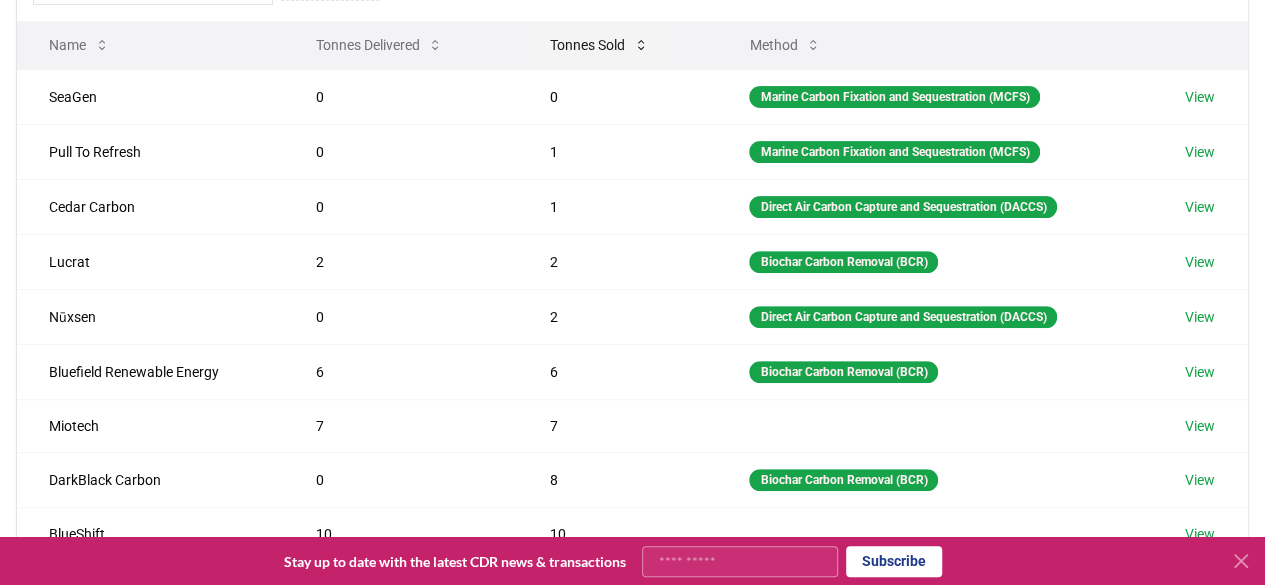 click 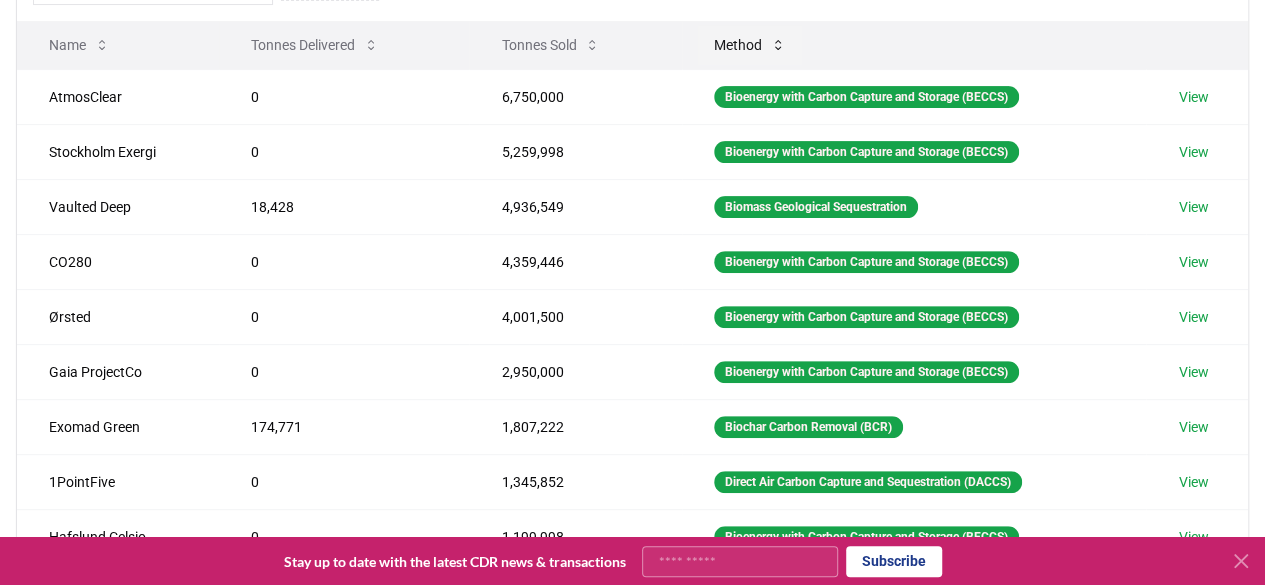 click on "Method" at bounding box center (750, 45) 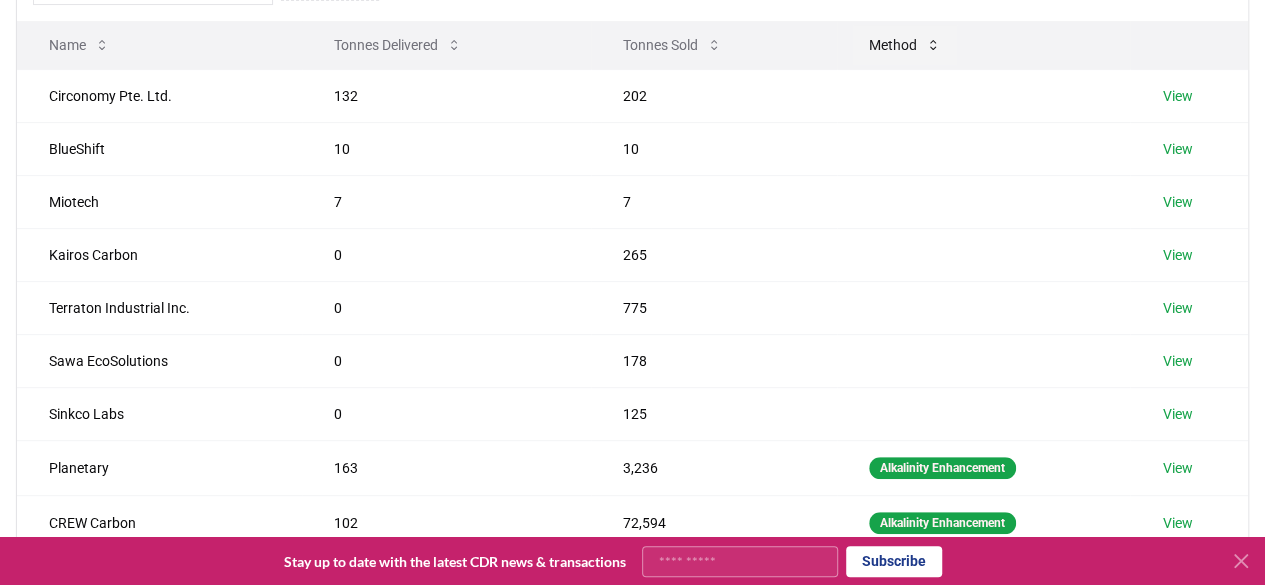 click on "Method" at bounding box center (905, 45) 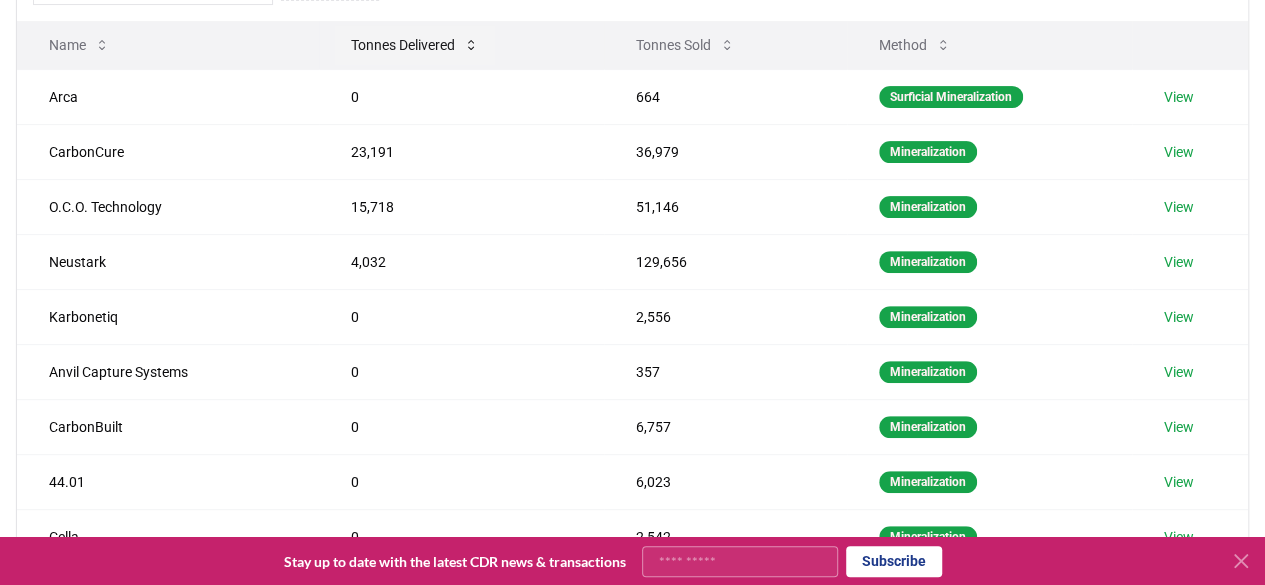 click on "Tonnes Delivered" at bounding box center [415, 45] 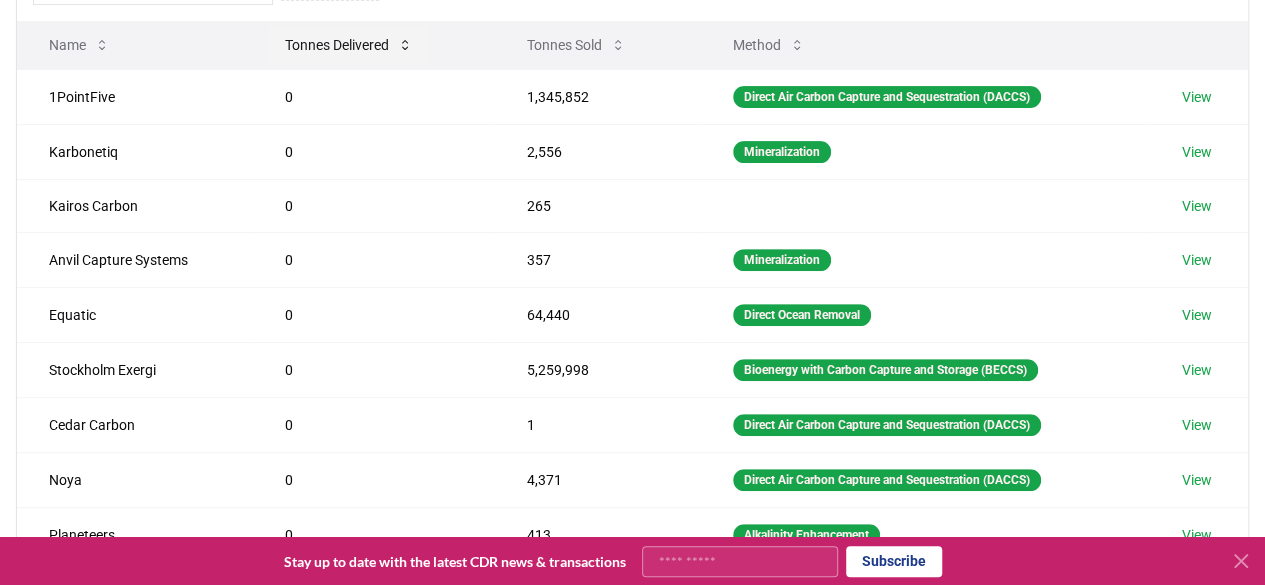 click on "Tonnes Delivered" at bounding box center [349, 45] 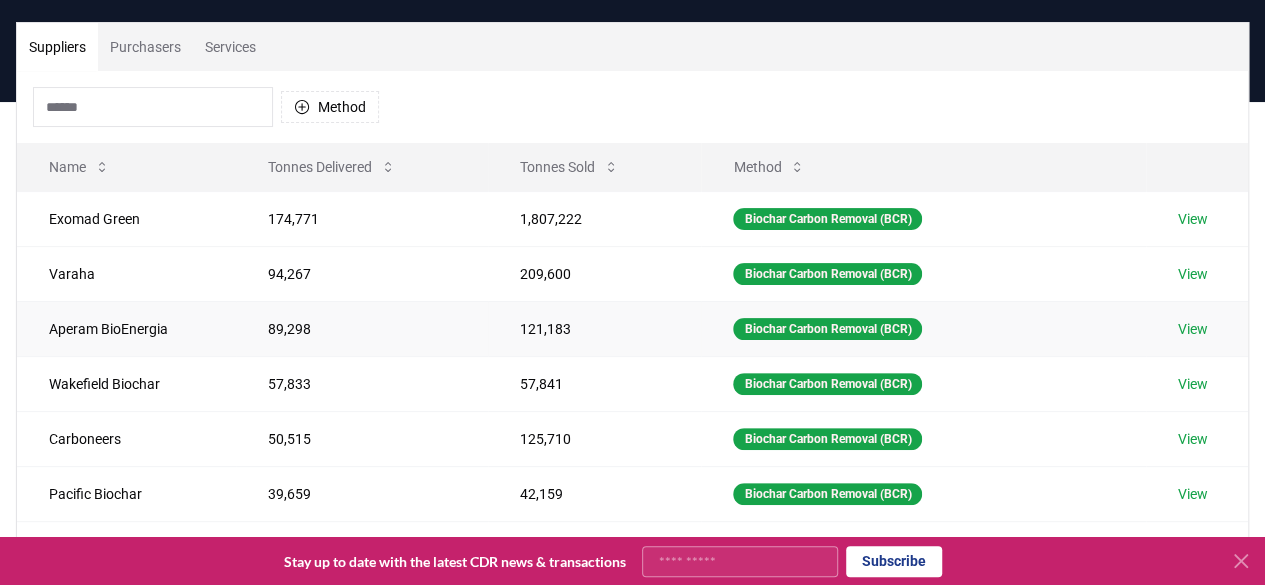 scroll, scrollTop: 37, scrollLeft: 0, axis: vertical 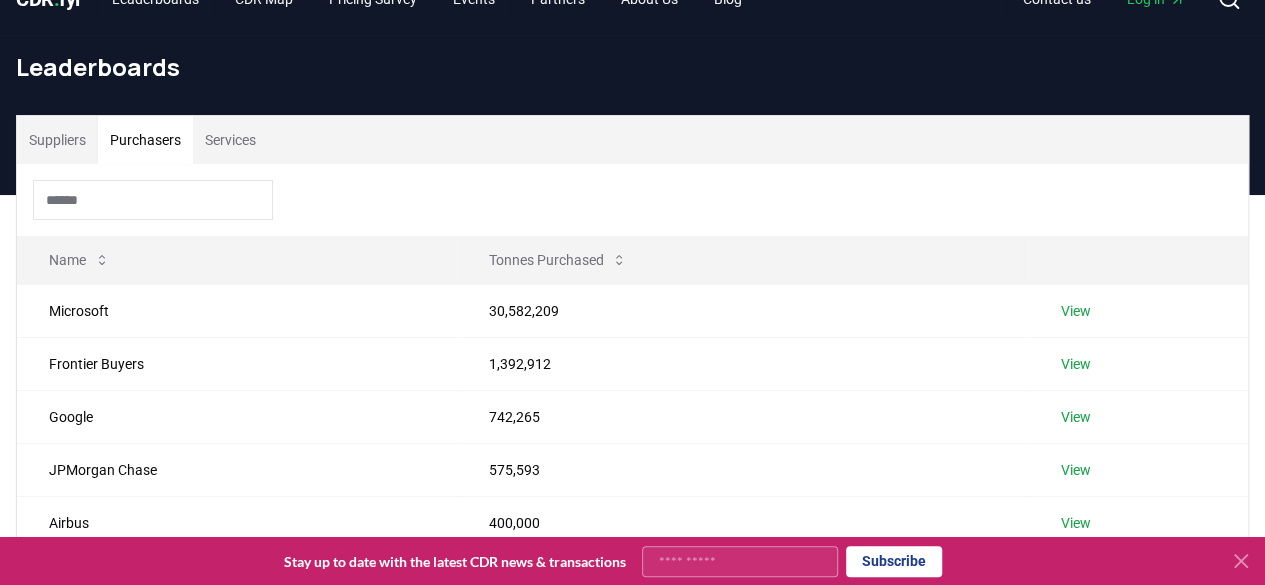 click on "Purchasers" at bounding box center (145, 140) 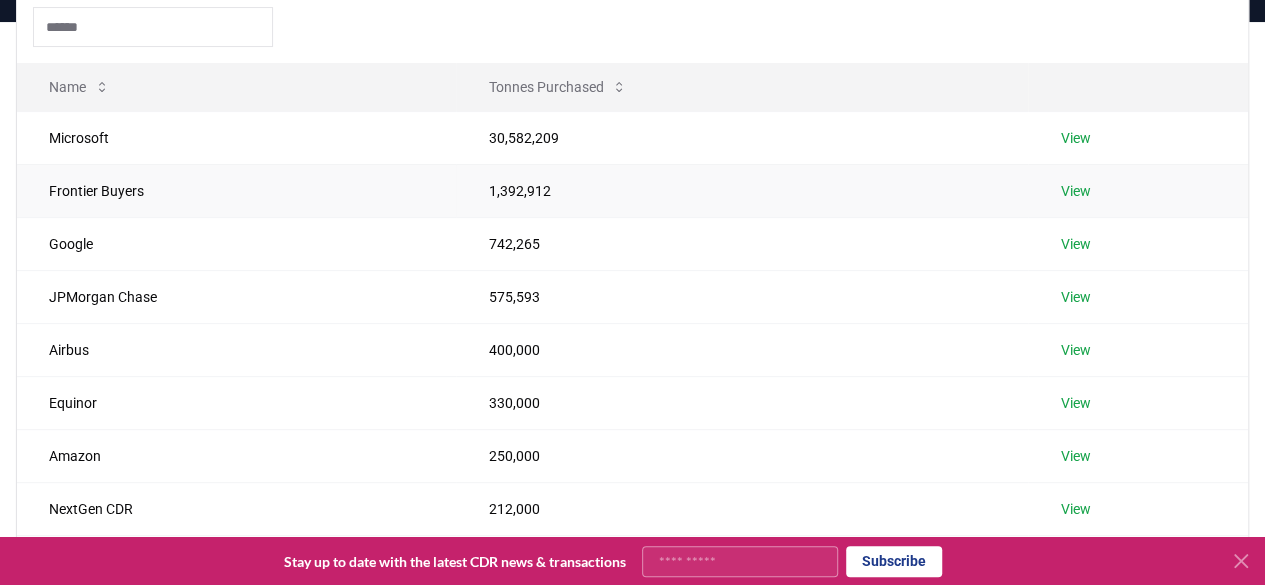 scroll, scrollTop: 0, scrollLeft: 0, axis: both 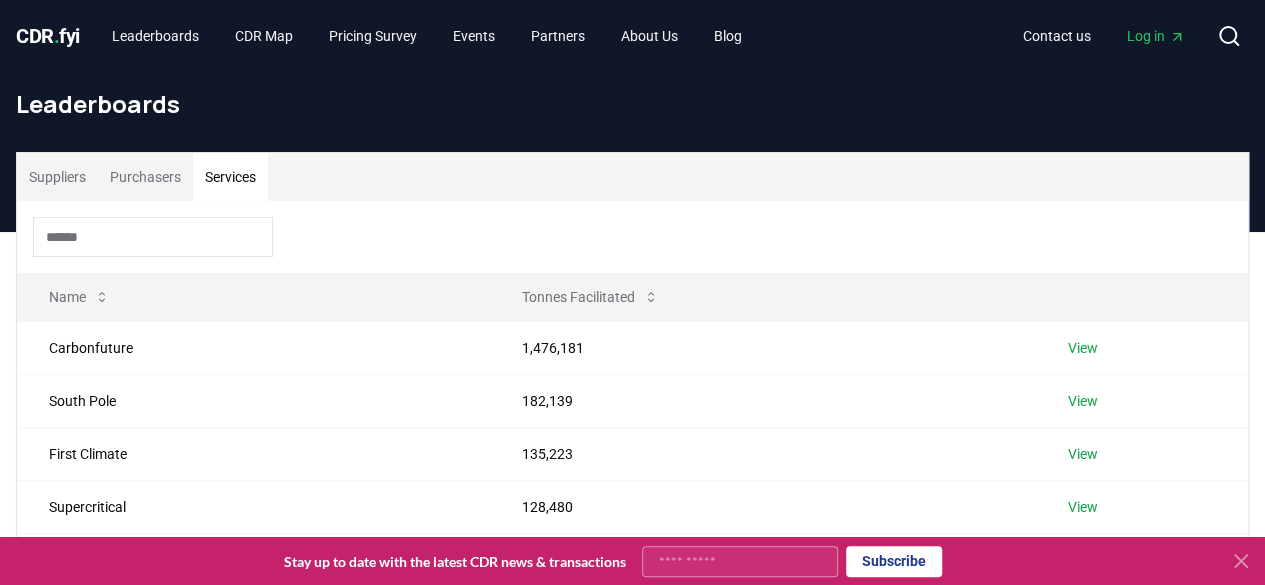 click on "Services" at bounding box center [230, 177] 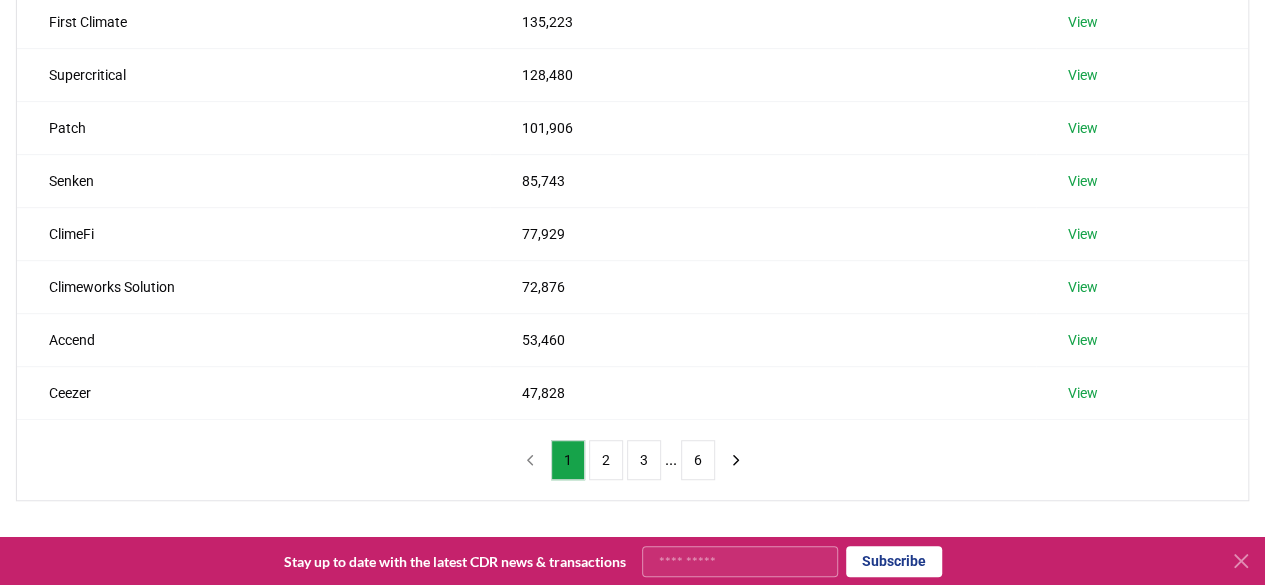 scroll, scrollTop: 0, scrollLeft: 0, axis: both 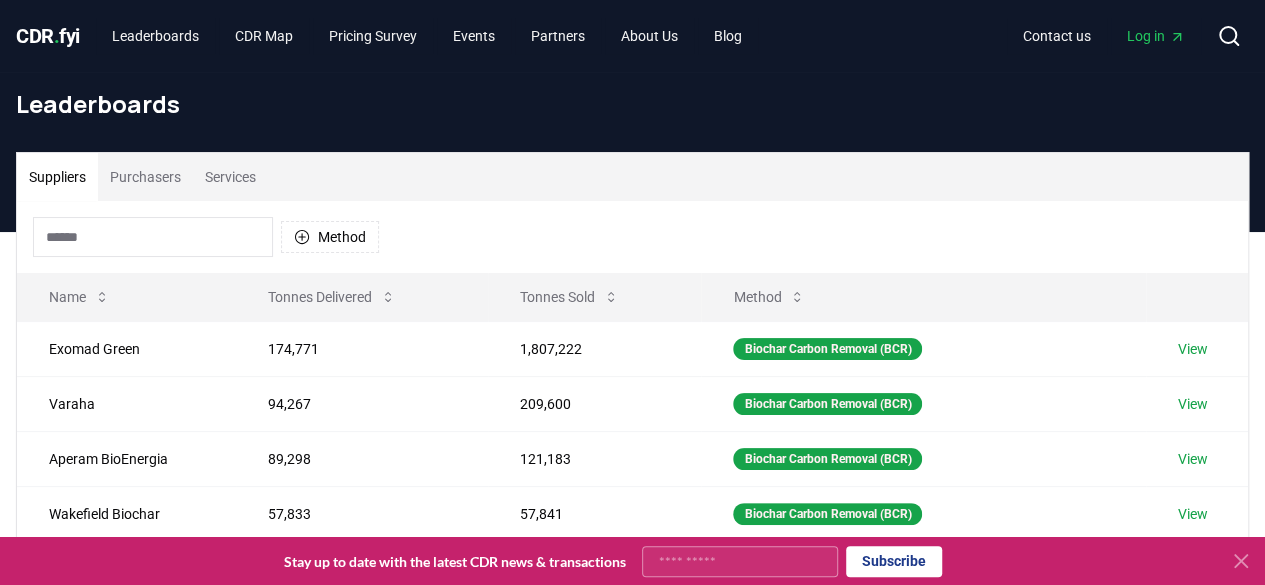 click on "Suppliers" at bounding box center (57, 177) 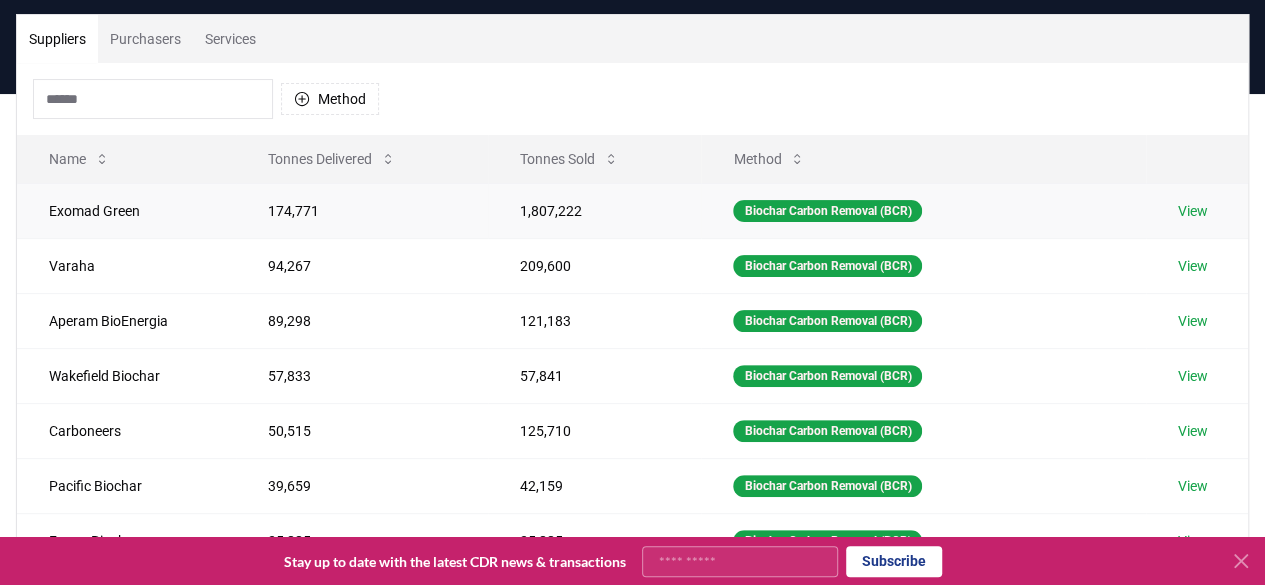 scroll, scrollTop: 0, scrollLeft: 0, axis: both 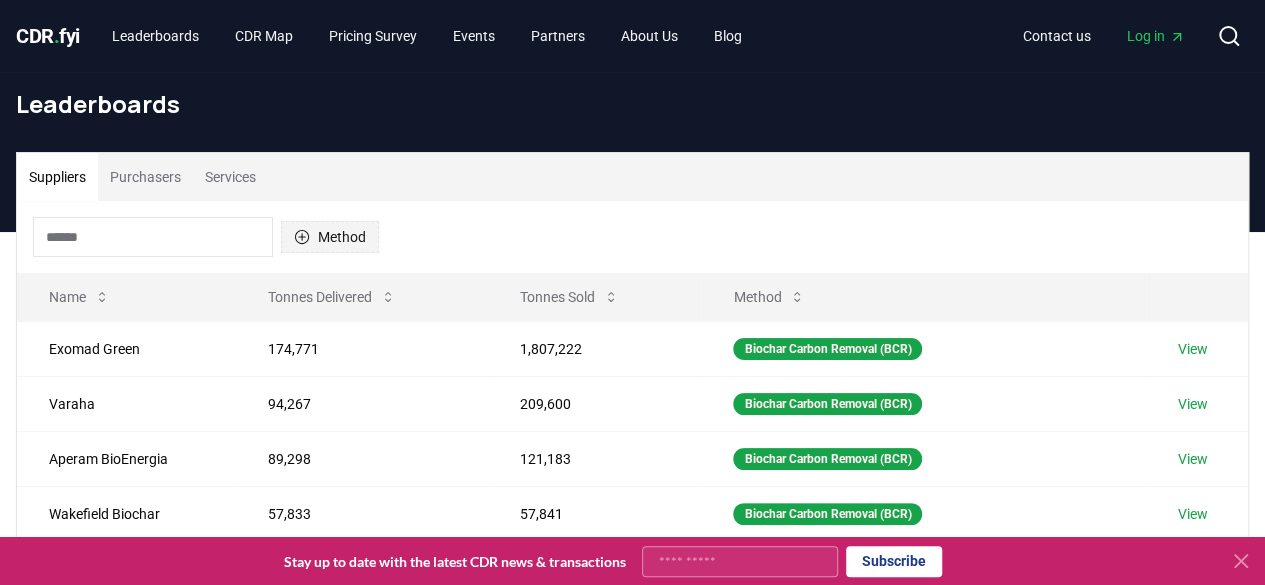 click on "Method" at bounding box center (330, 237) 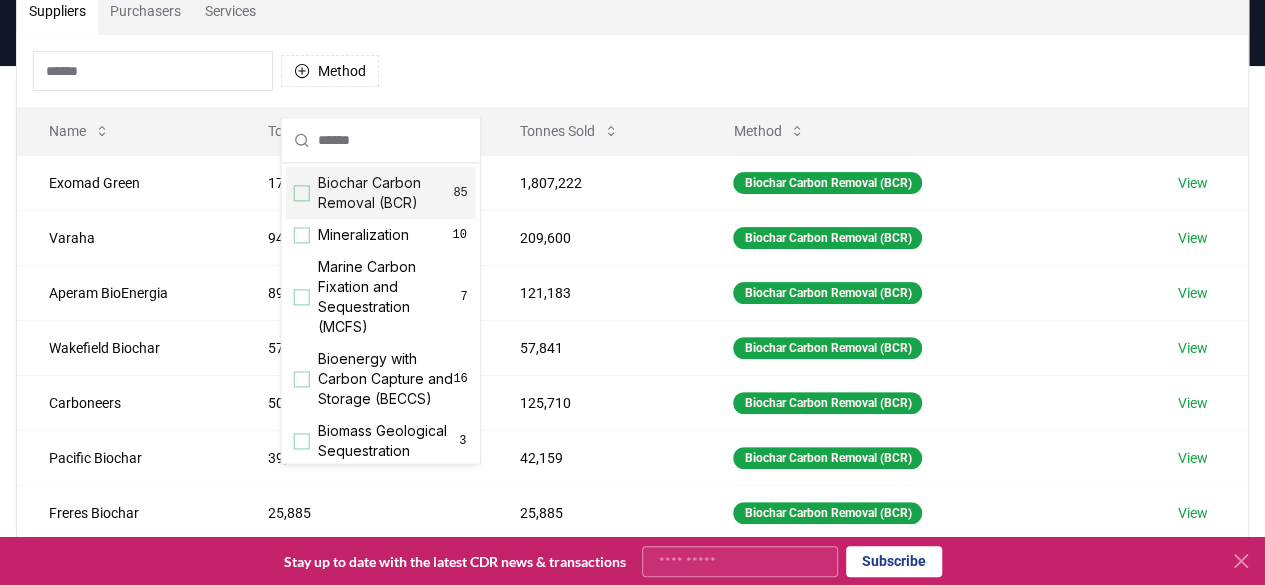 scroll, scrollTop: 171, scrollLeft: 0, axis: vertical 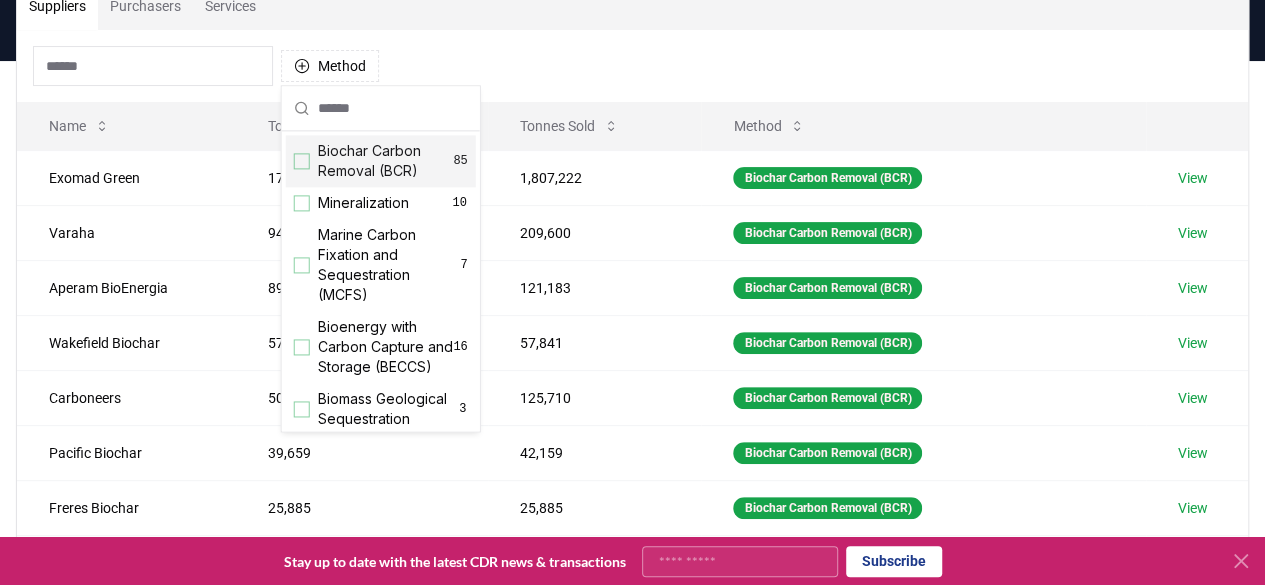 click on "Biochar Carbon Removal (BCR)" at bounding box center (386, 161) 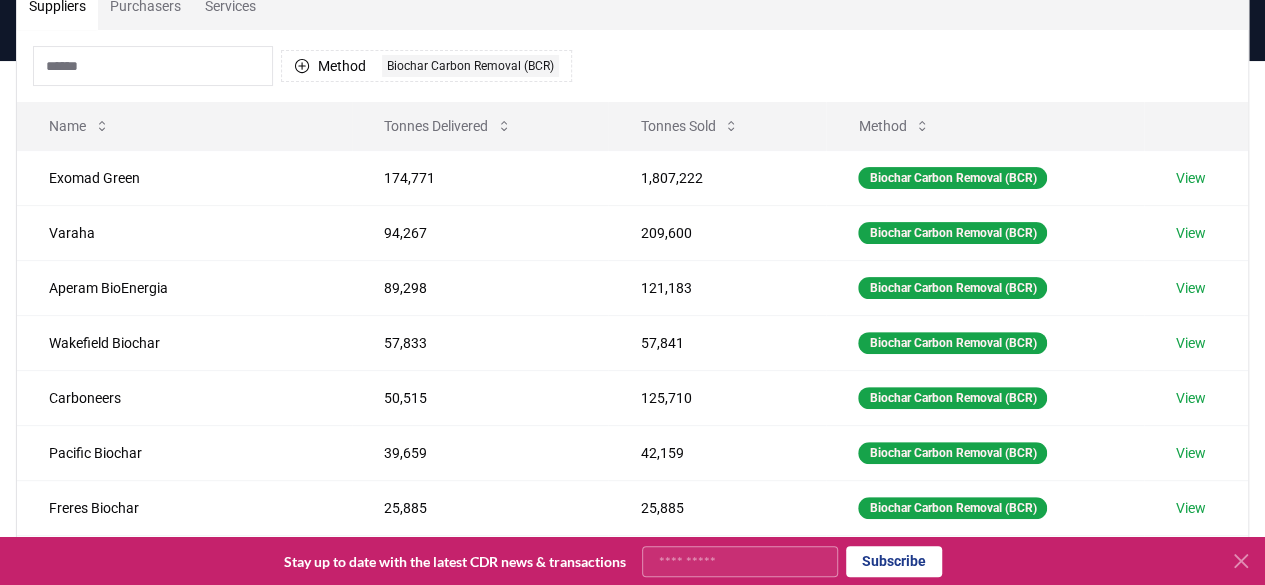 click on "Method 1 Biochar Carbon Removal (BCR)" at bounding box center (632, 66) 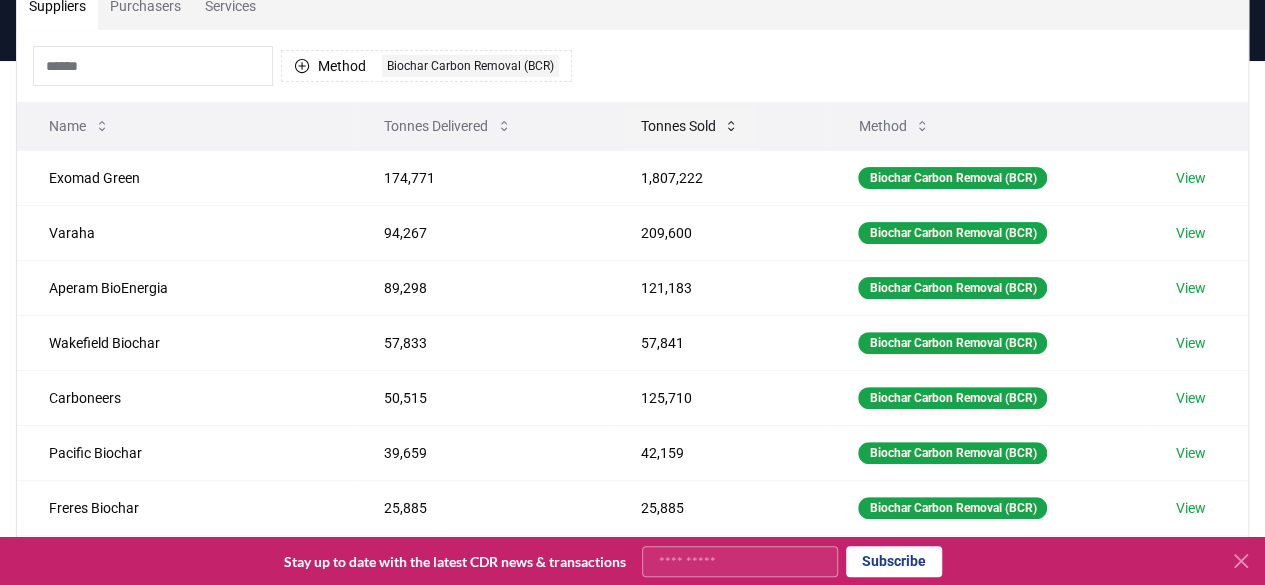 click on "Tonnes Sold" at bounding box center [689, 126] 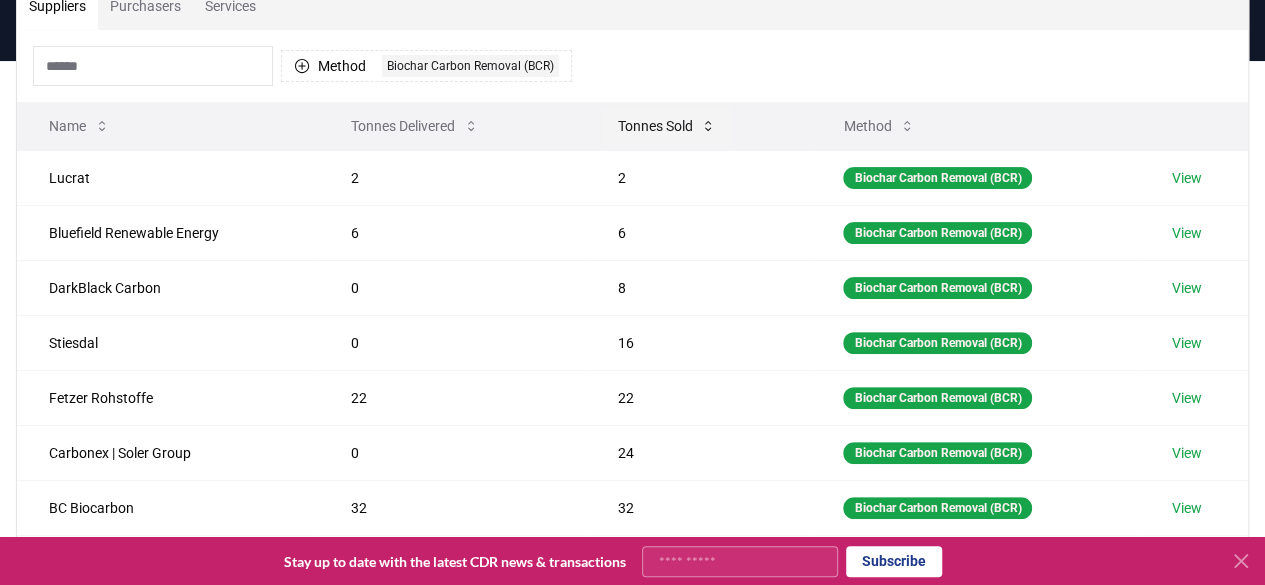click on "Tonnes Sold" at bounding box center (666, 126) 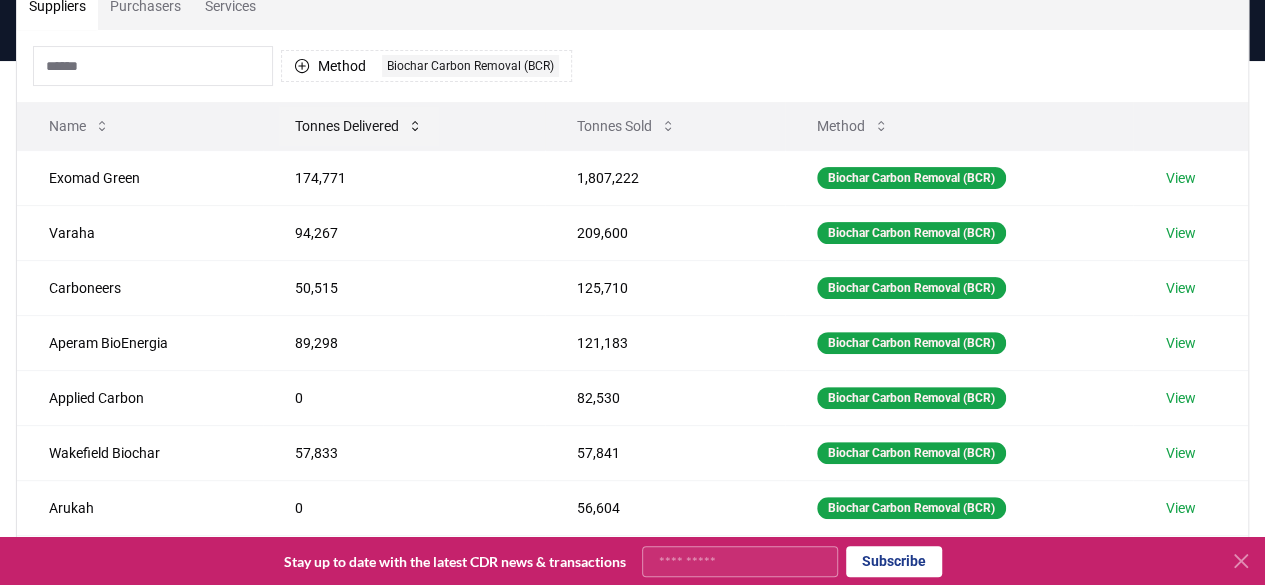 click on "Tonnes Delivered" at bounding box center [359, 126] 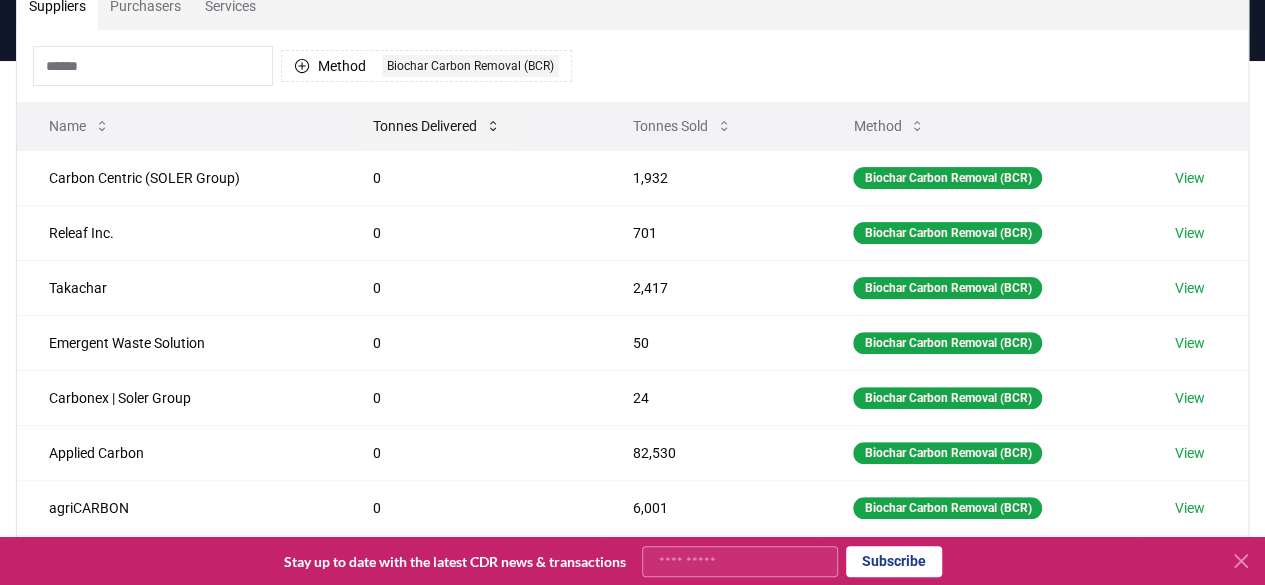 click on "Tonnes Delivered" at bounding box center (437, 126) 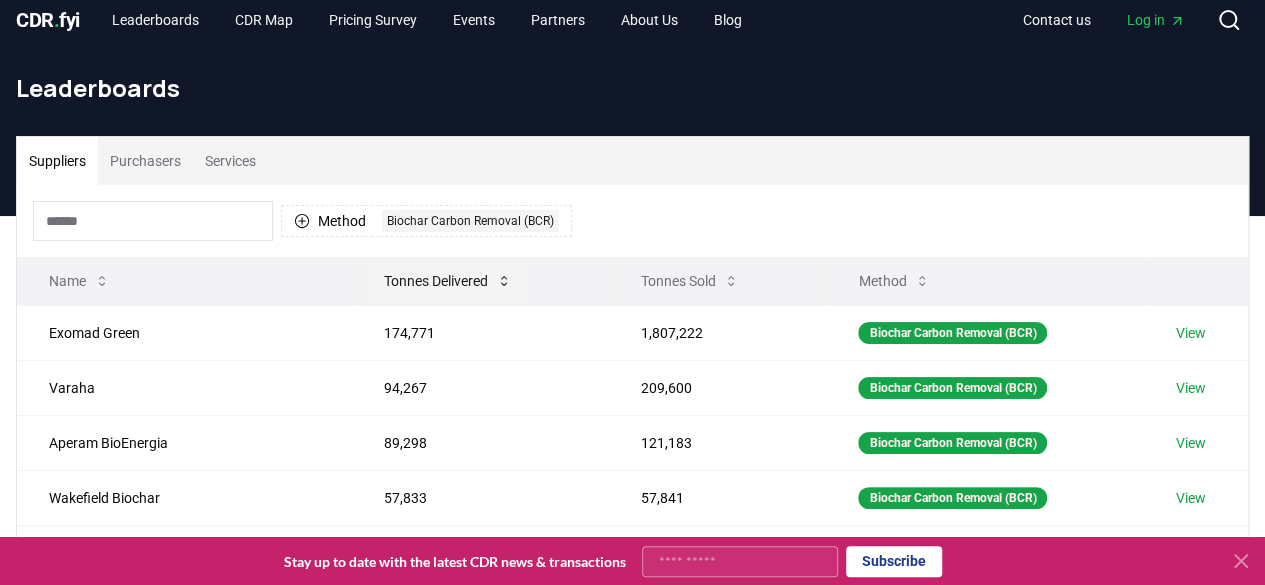 scroll, scrollTop: 0, scrollLeft: 0, axis: both 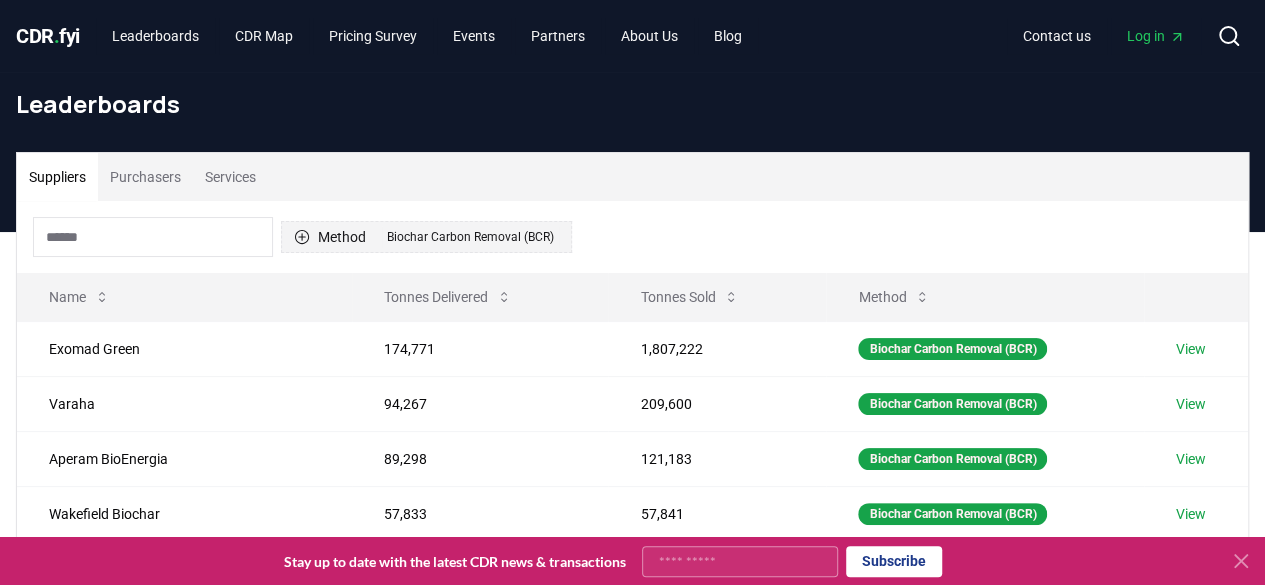 click on "Biochar Carbon Removal (BCR)" at bounding box center (470, 237) 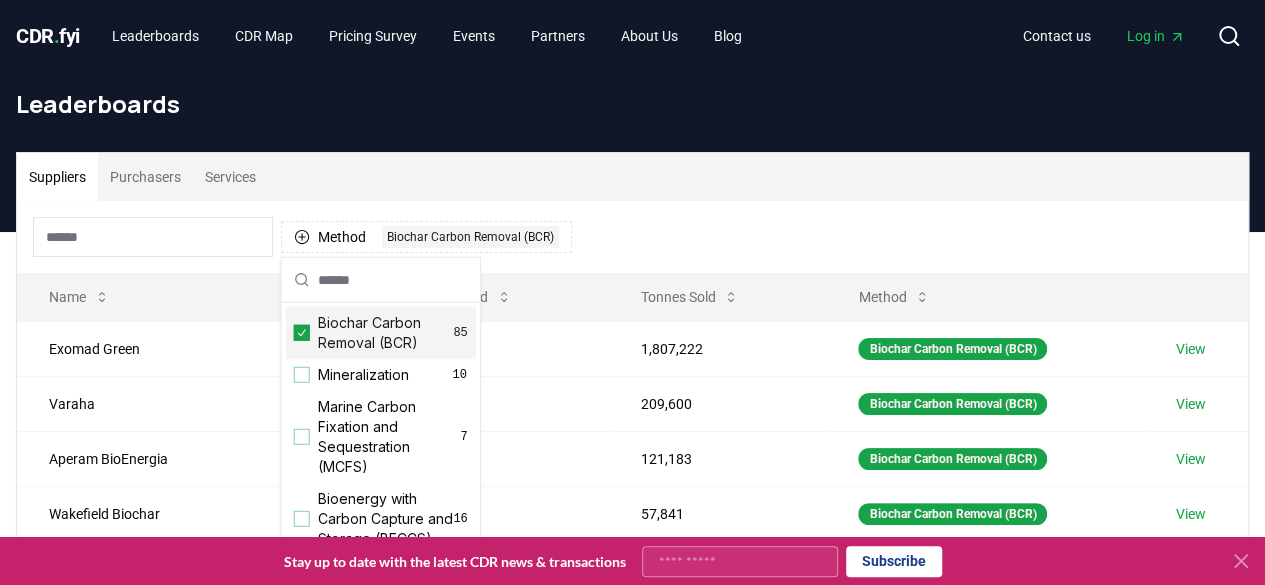click 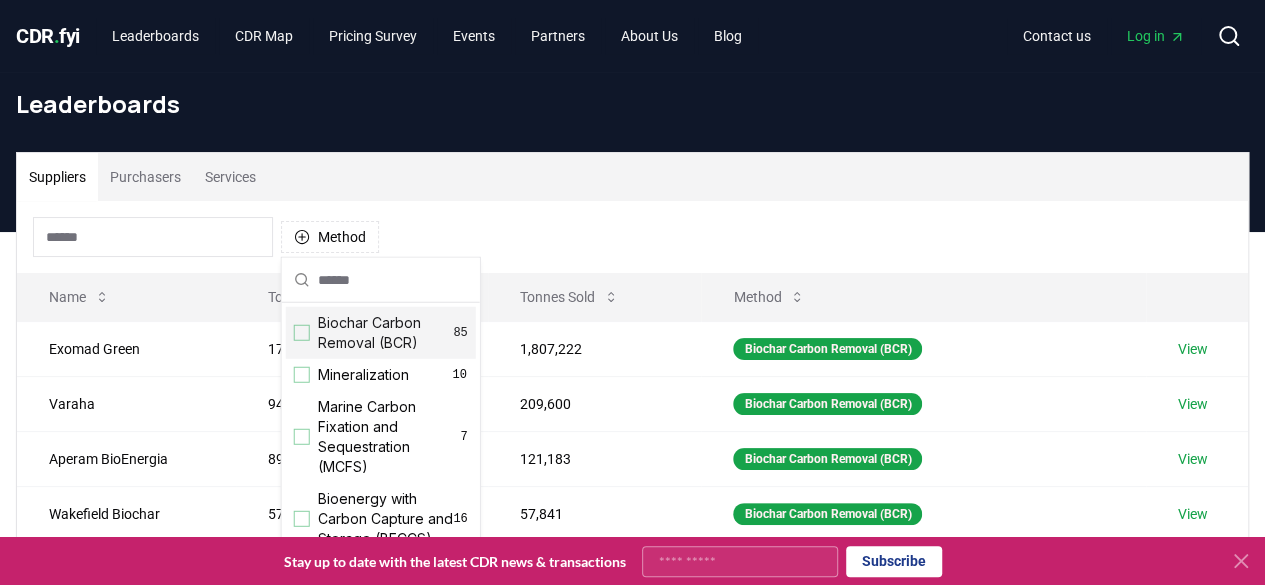 click on "Method" at bounding box center [632, 237] 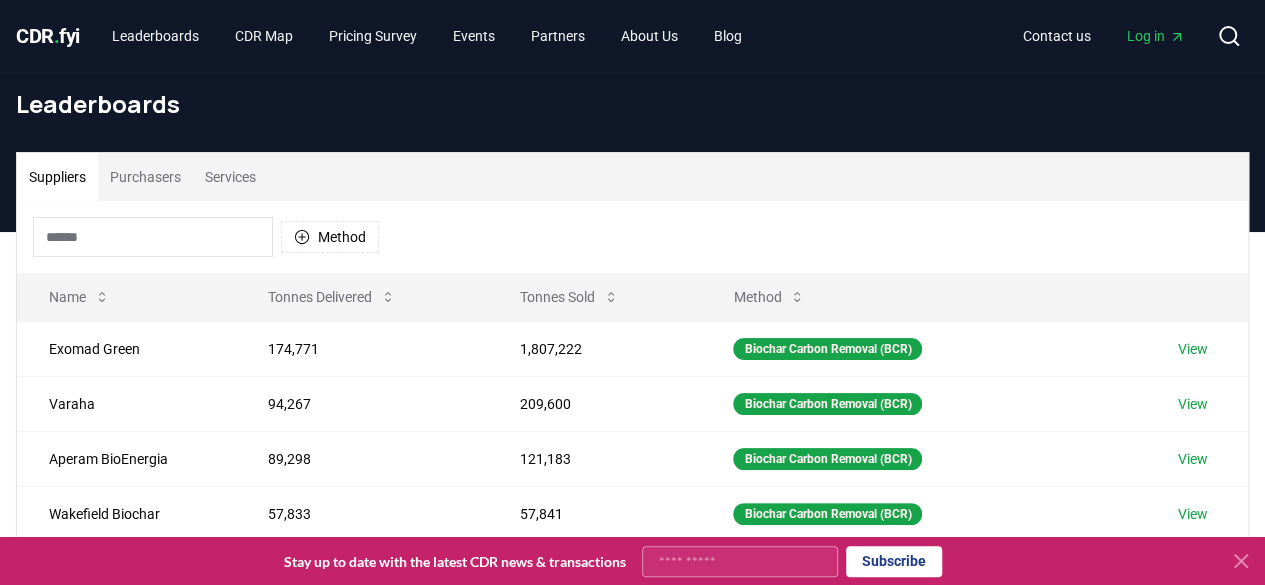 click at bounding box center [153, 237] 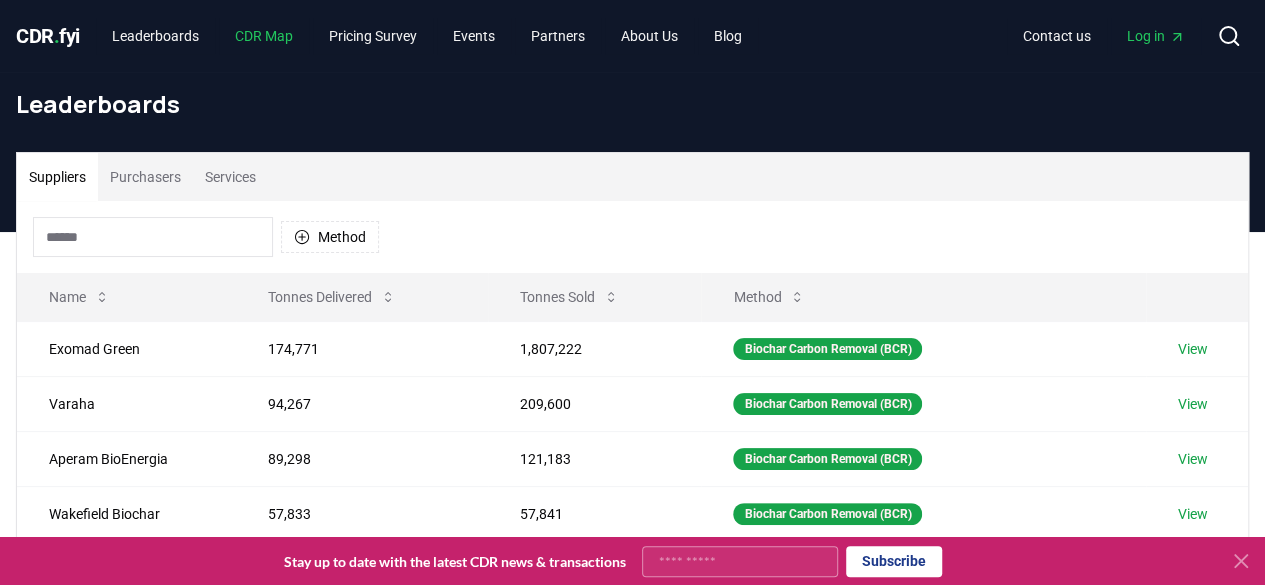 click on "CDR Map" at bounding box center (264, 36) 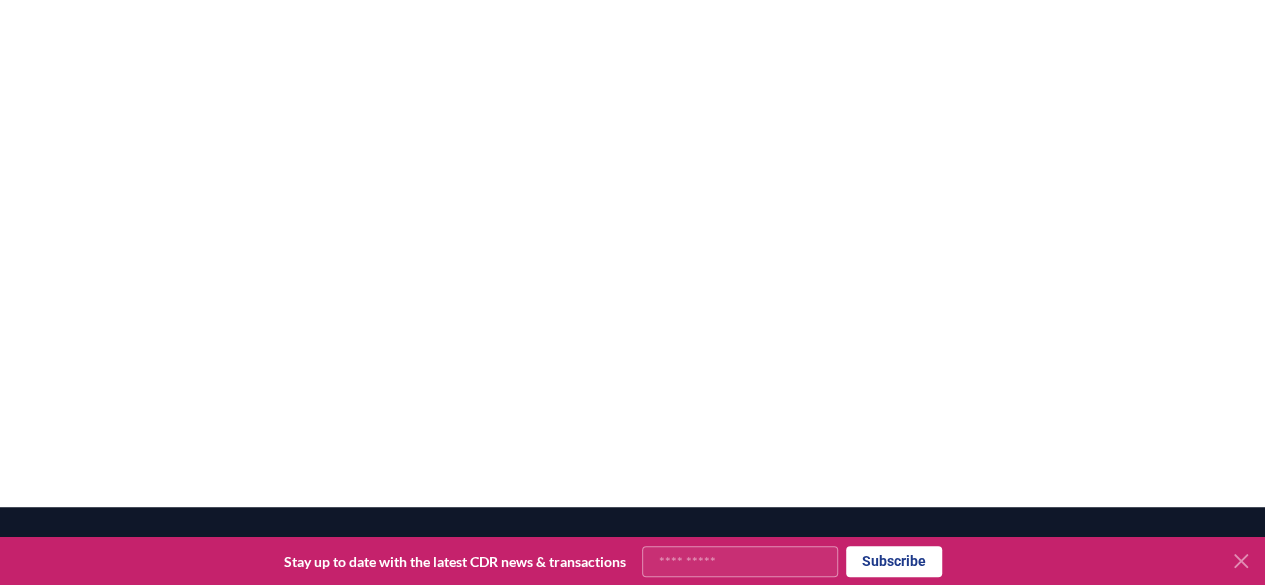scroll, scrollTop: 0, scrollLeft: 0, axis: both 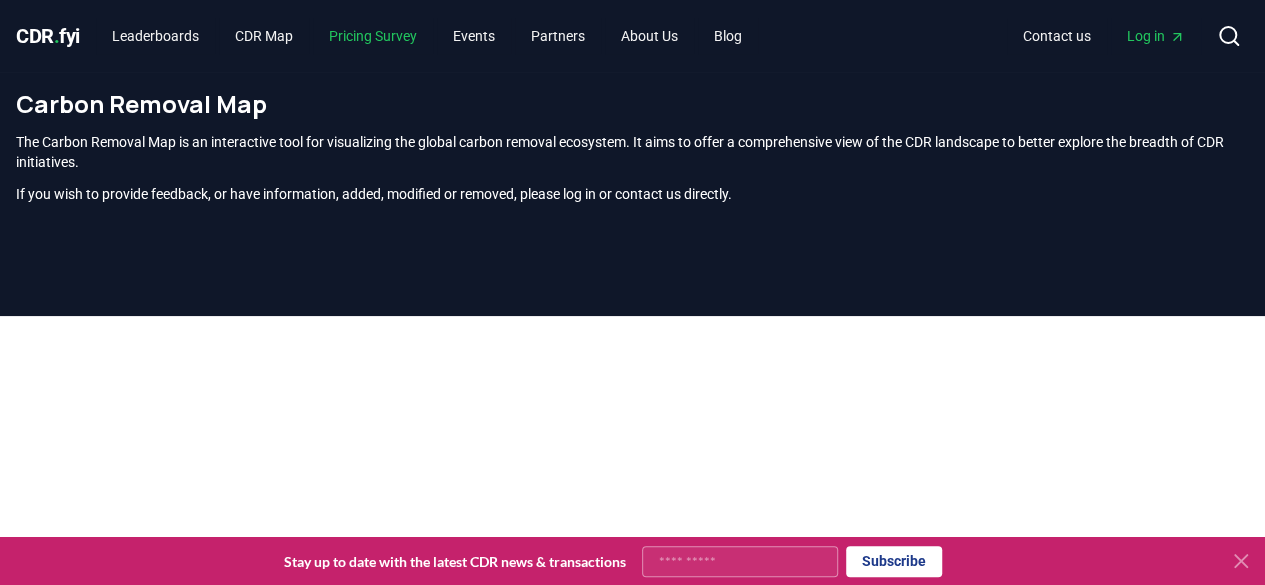 click on "Pricing Survey" at bounding box center (373, 36) 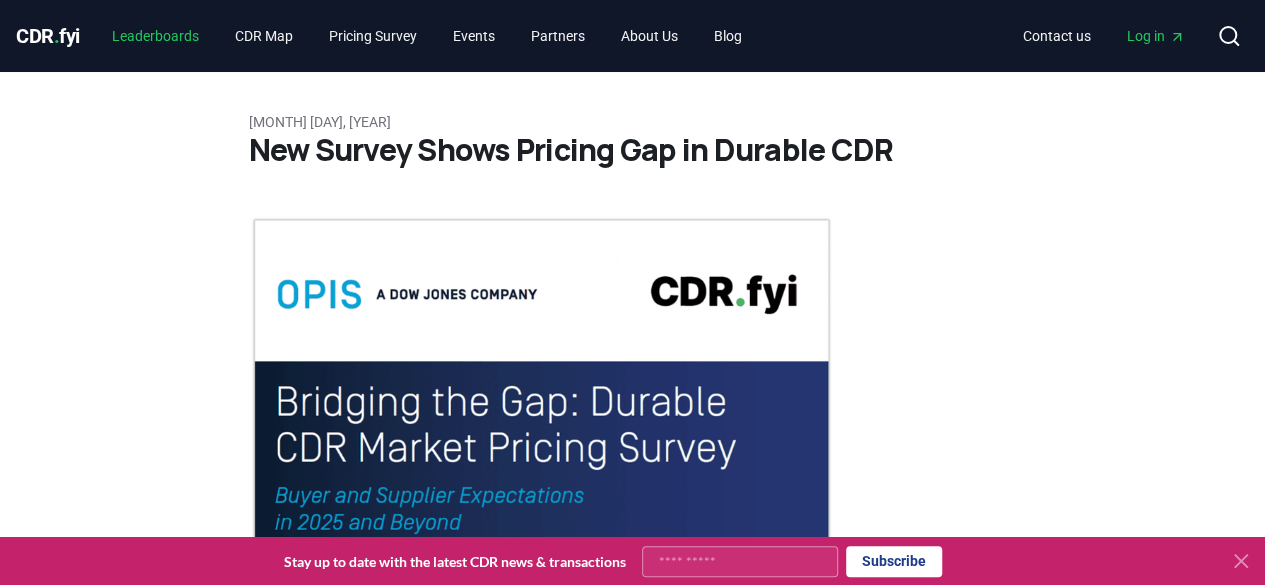 click on "Leaderboards" at bounding box center [155, 36] 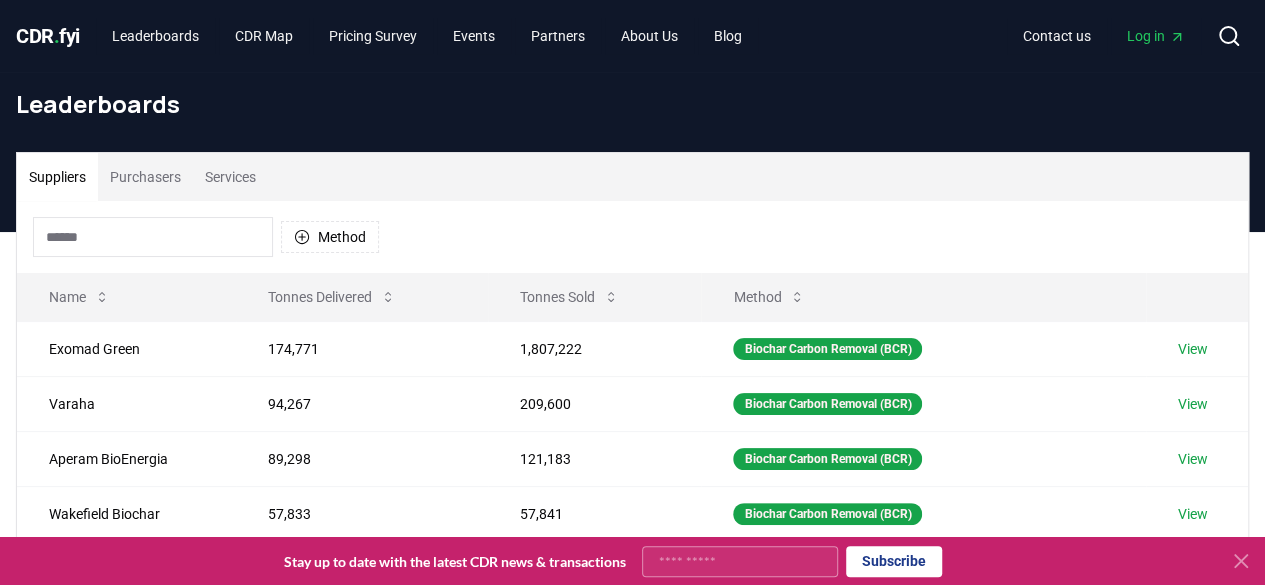 click on "CDR . fyi" at bounding box center [48, 36] 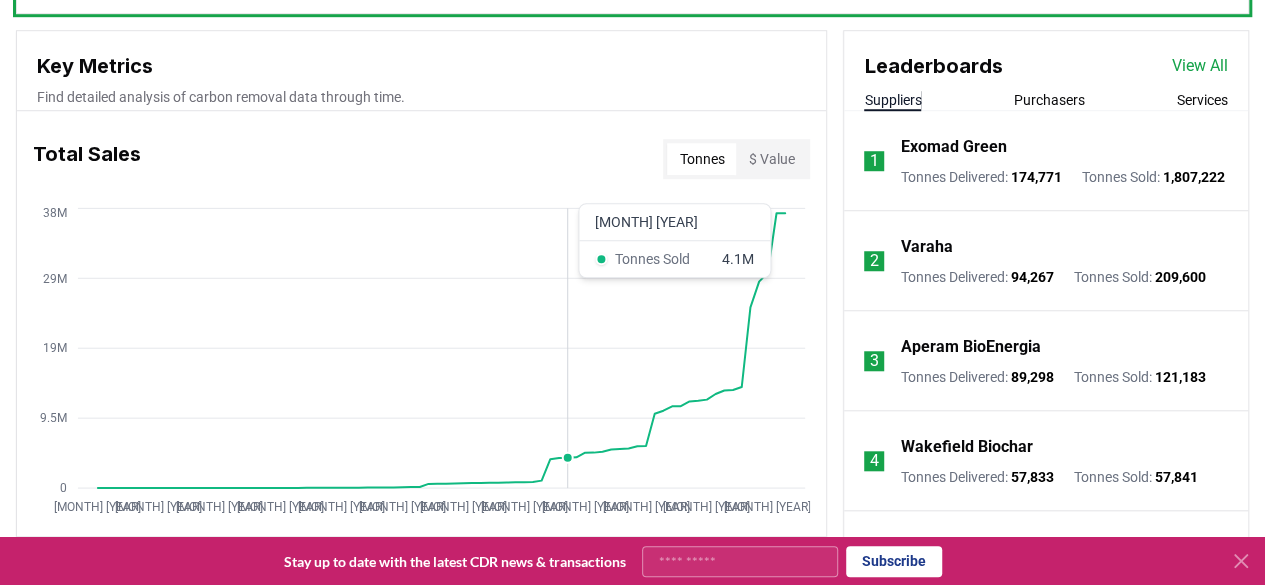 scroll, scrollTop: 702, scrollLeft: 0, axis: vertical 